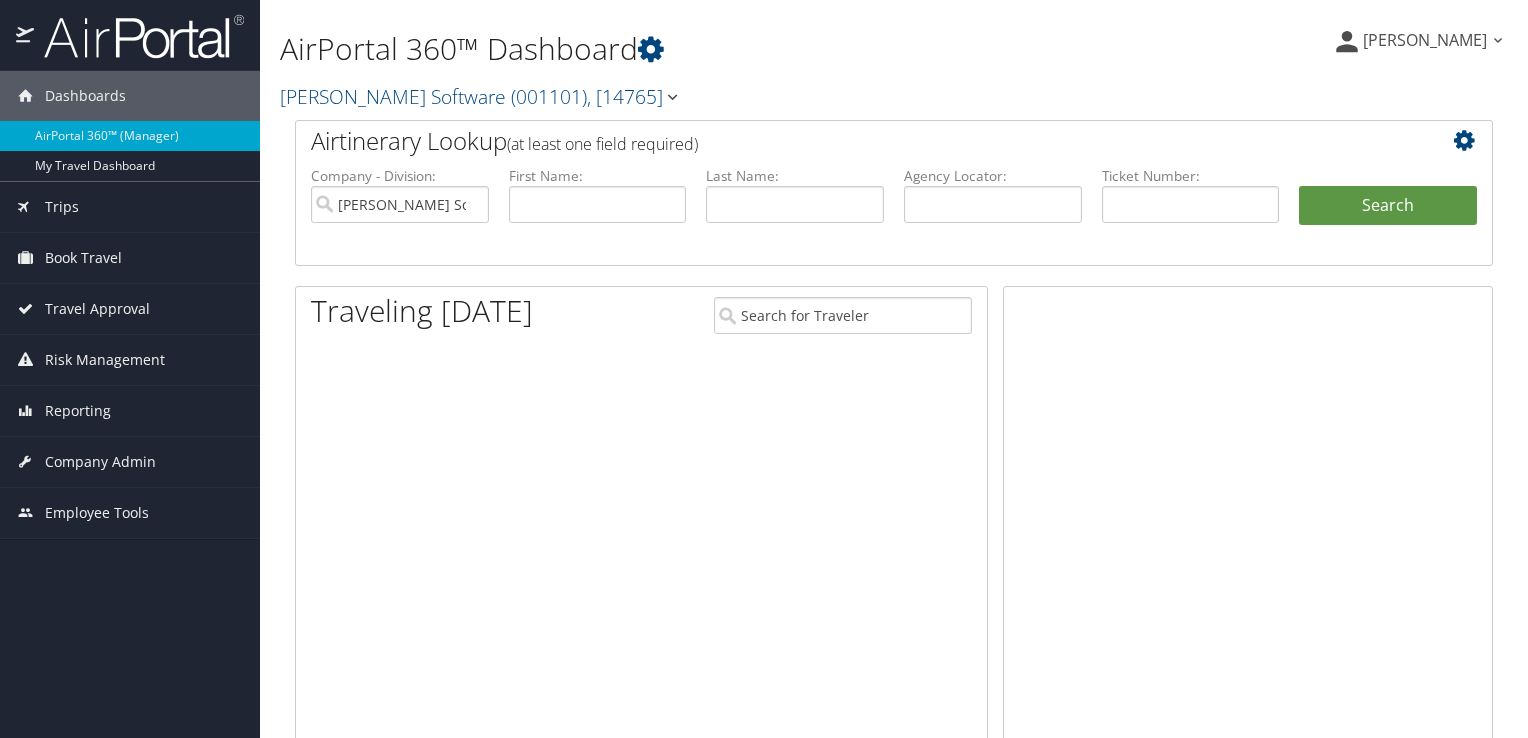 scroll, scrollTop: 0, scrollLeft: 0, axis: both 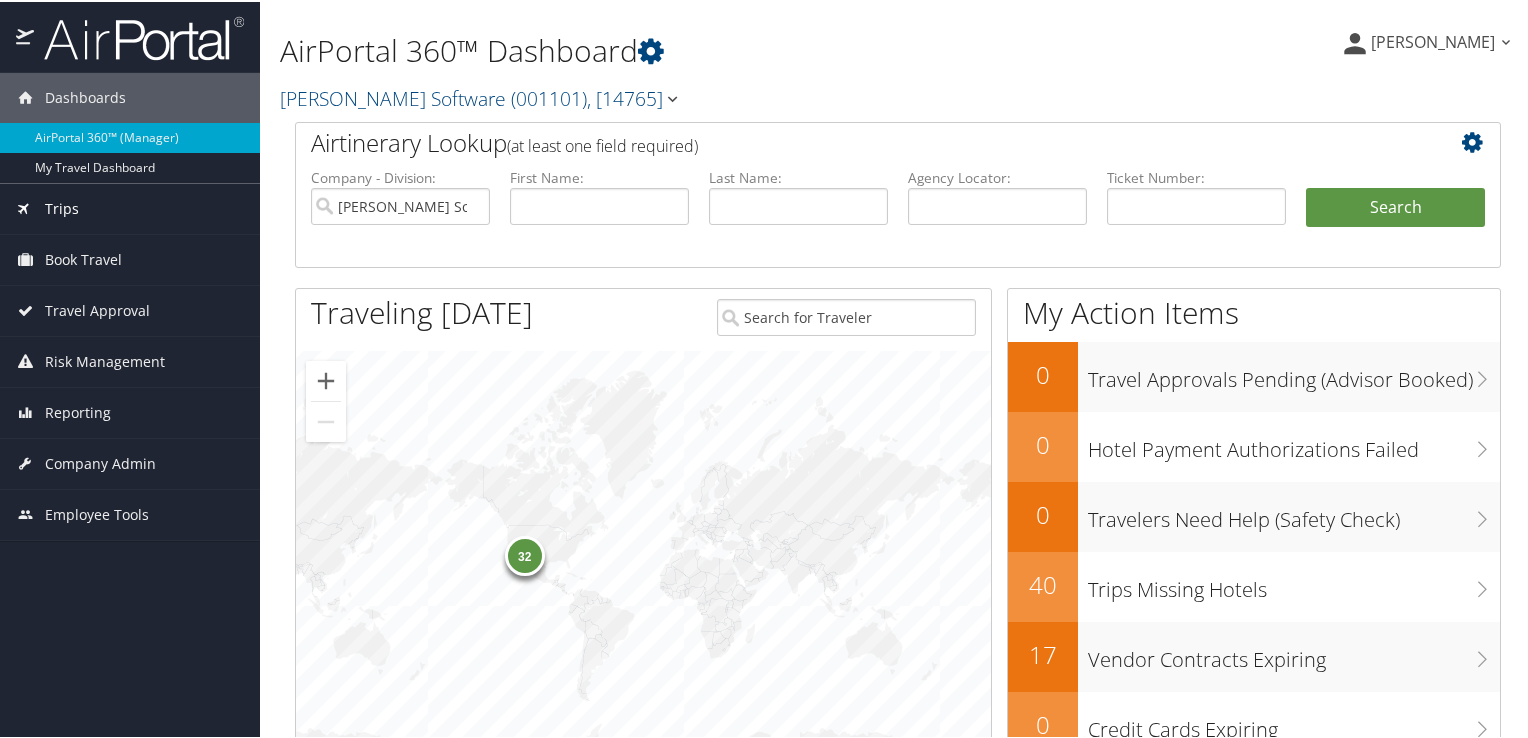 click on "Trips" at bounding box center [62, 207] 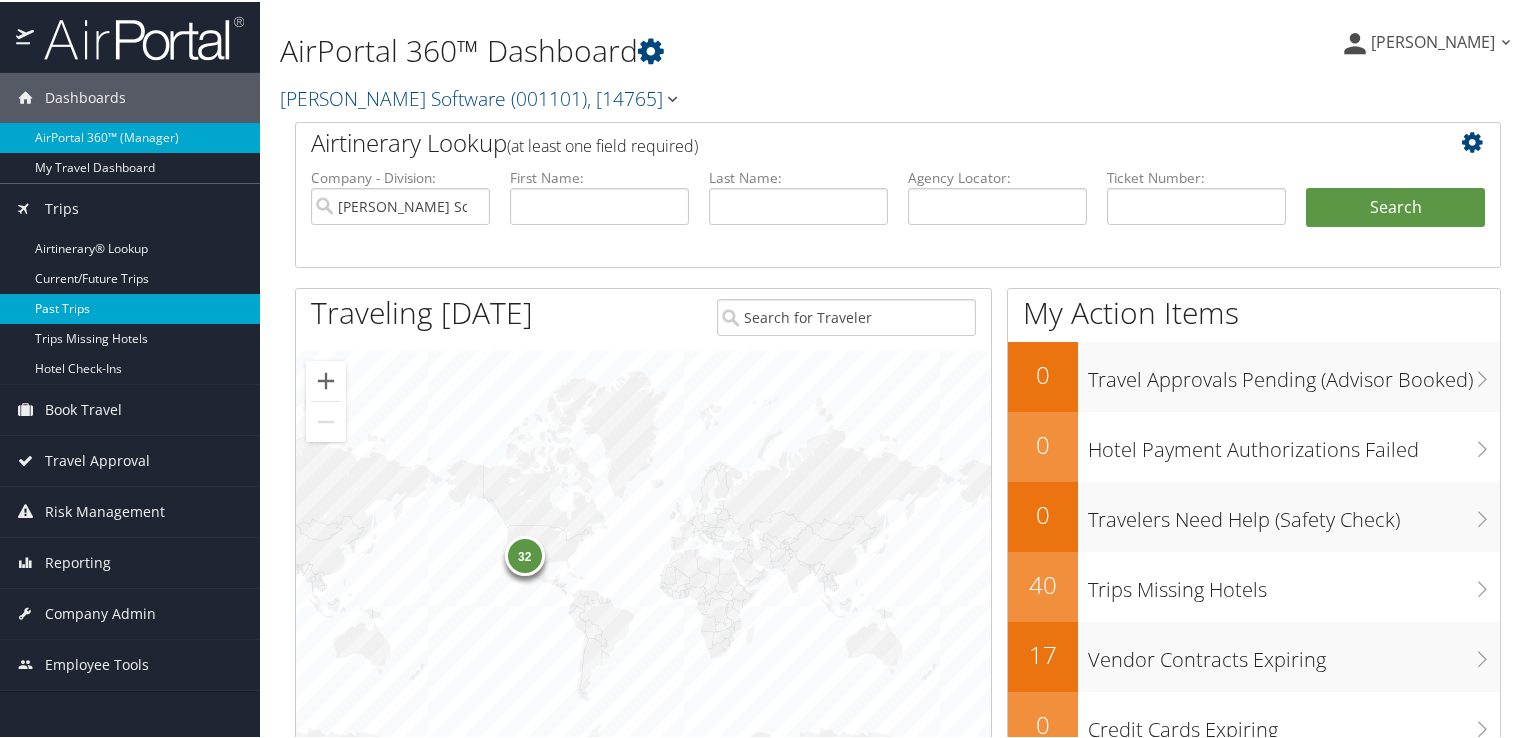 click on "Past Trips" at bounding box center (130, 307) 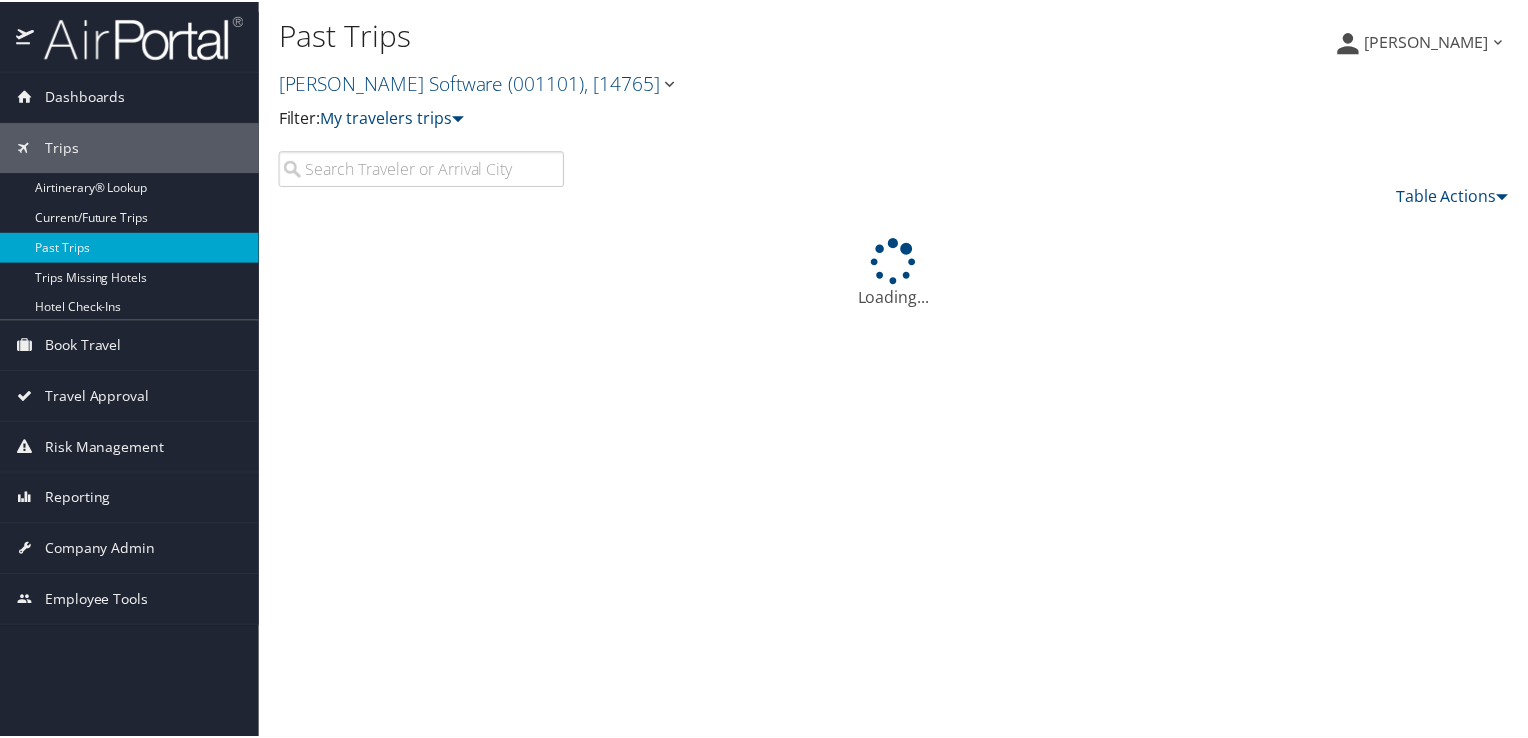 scroll, scrollTop: 0, scrollLeft: 0, axis: both 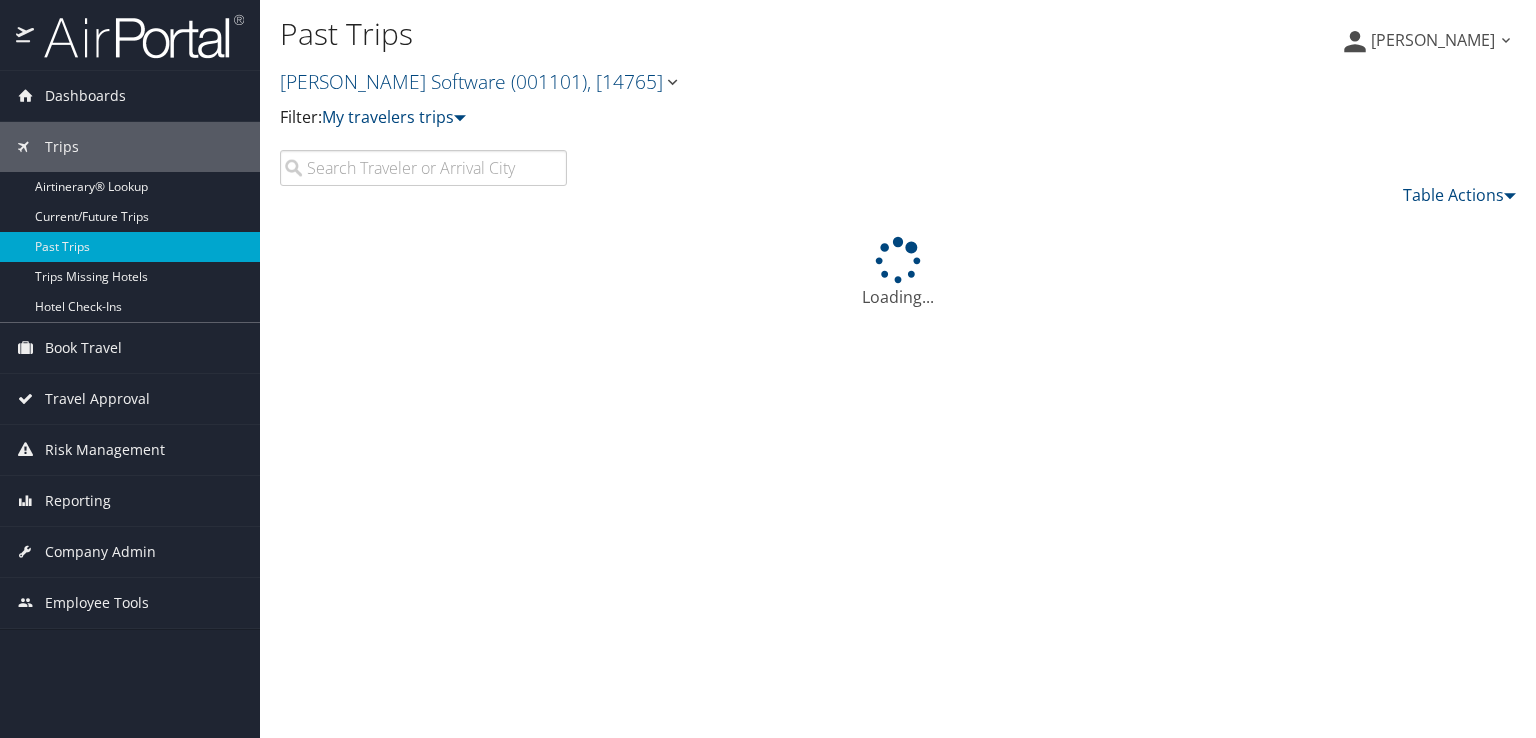click at bounding box center [423, 168] 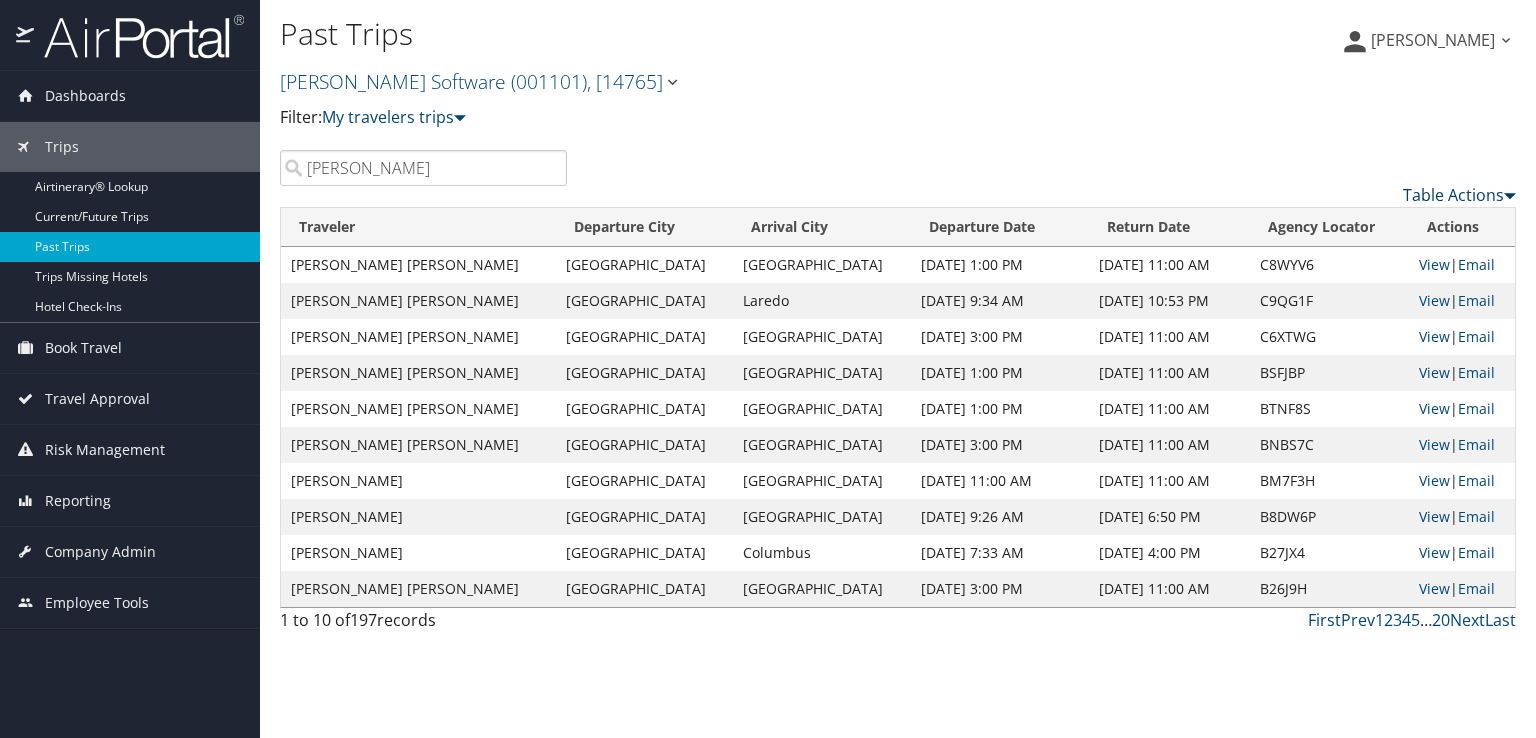 type on "smith" 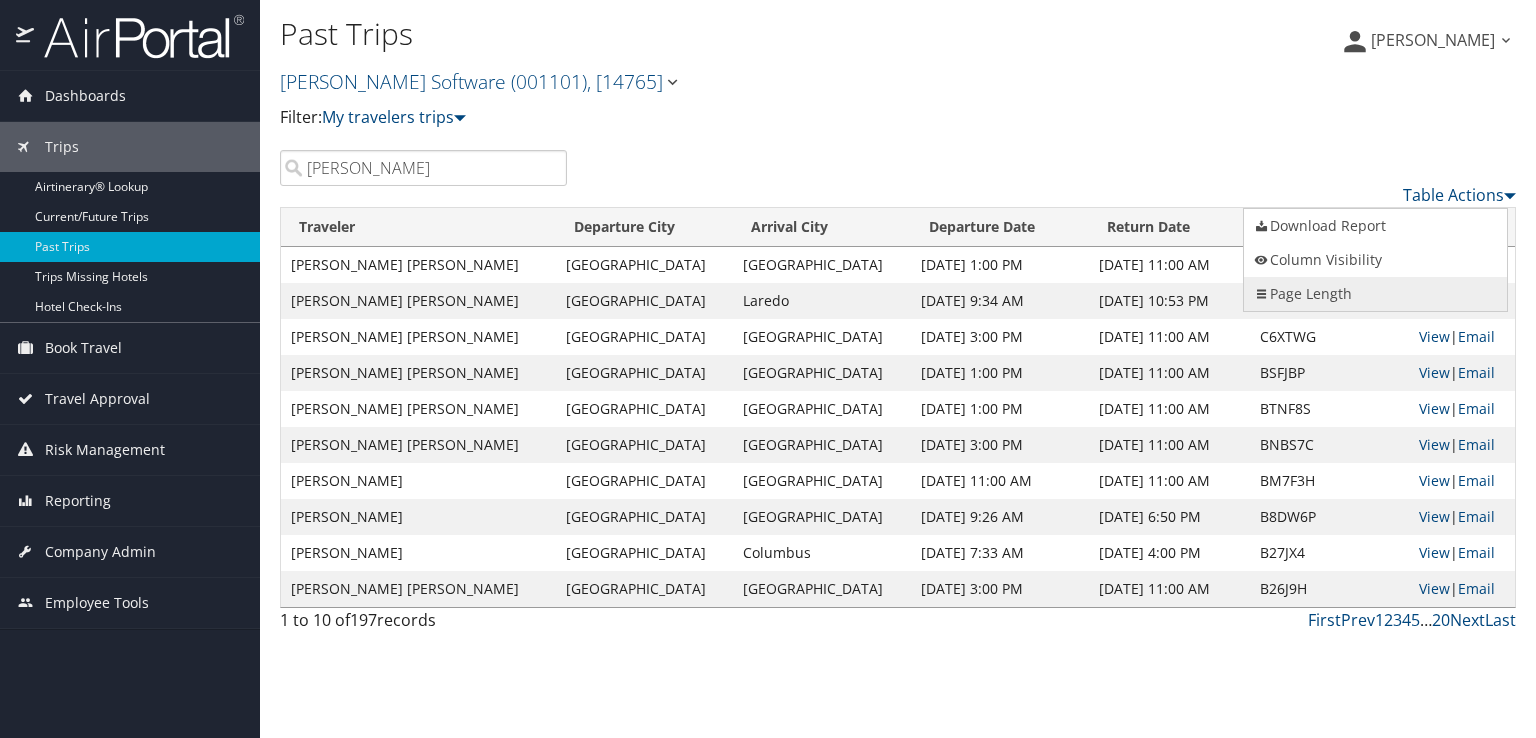 click on "Page Length" at bounding box center (1375, 294) 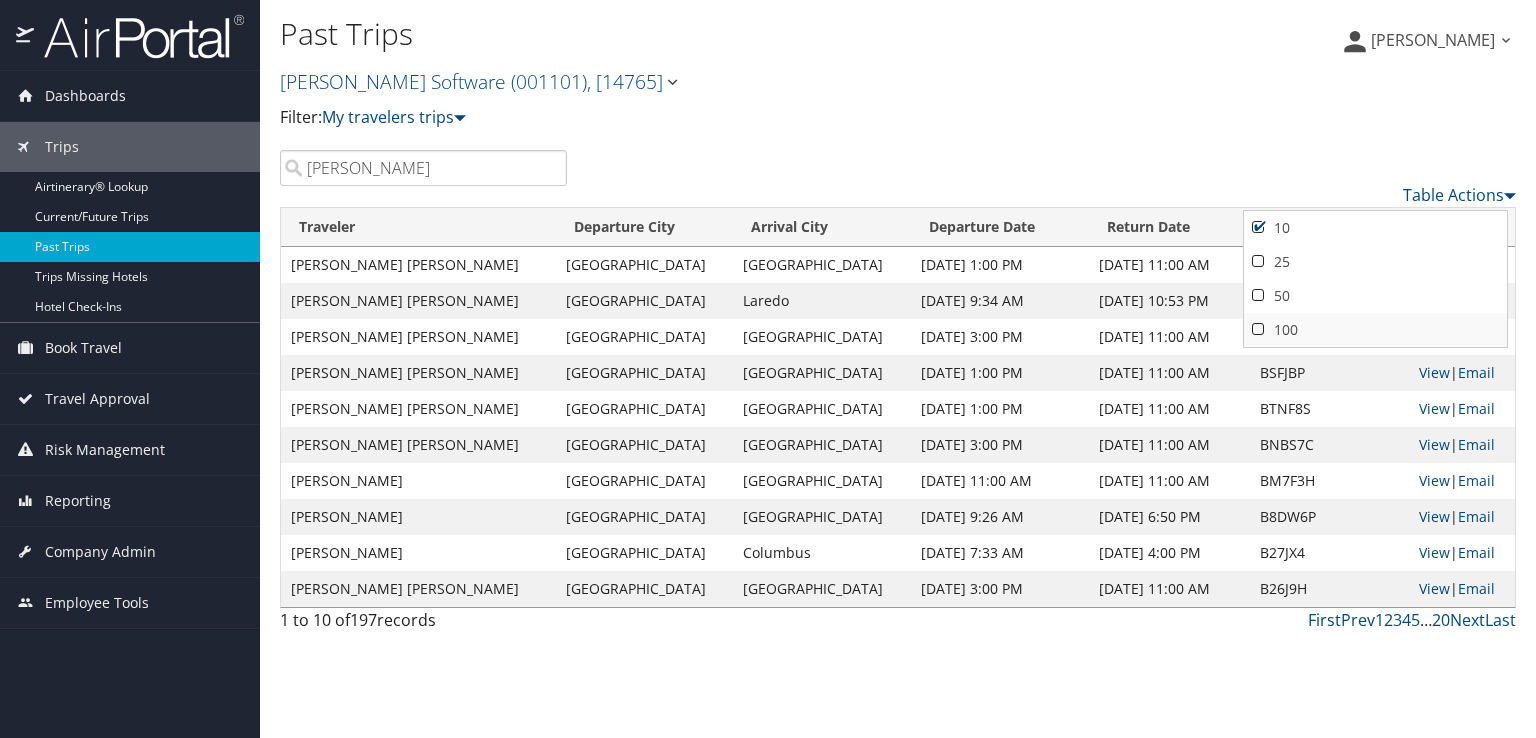 click on "100" at bounding box center [1375, 330] 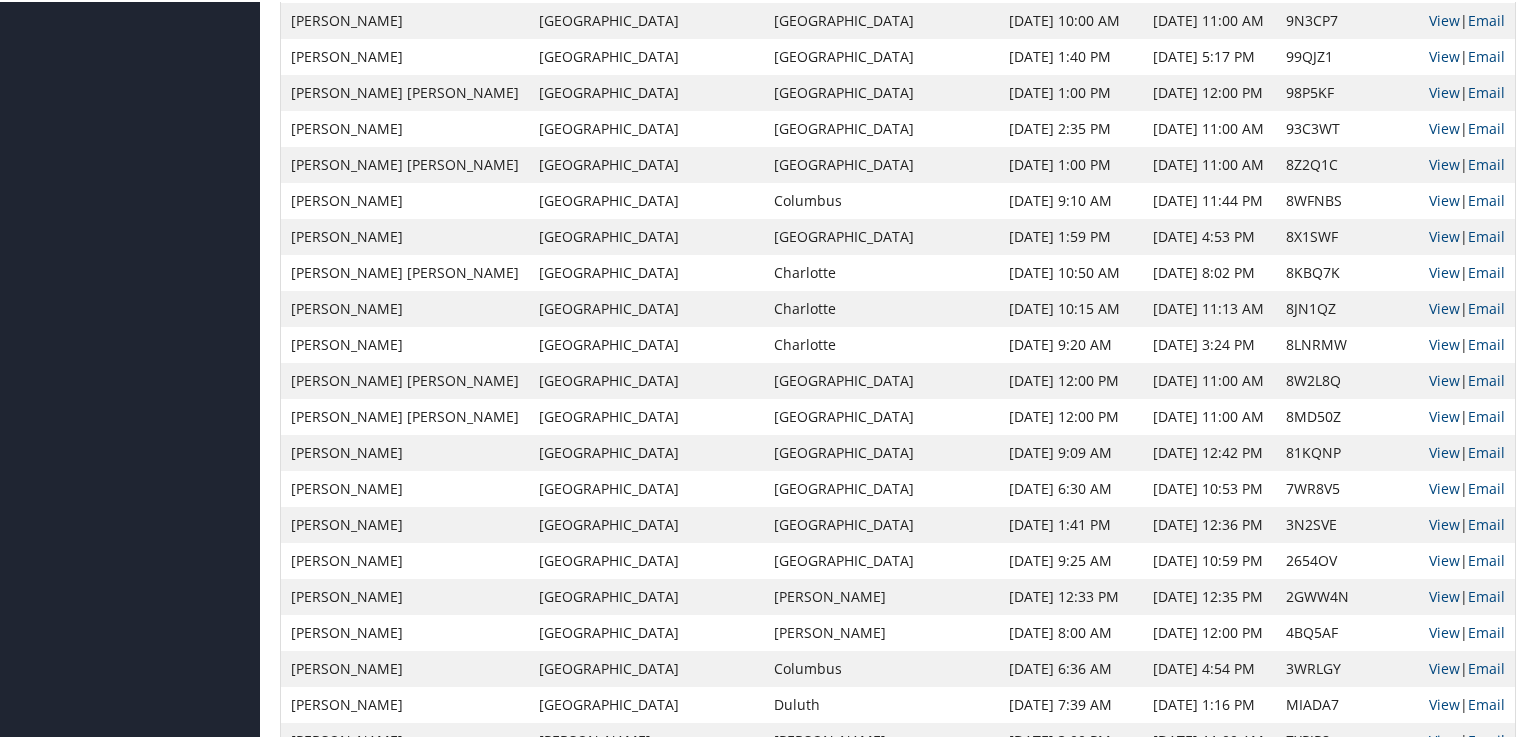 scroll, scrollTop: 643, scrollLeft: 0, axis: vertical 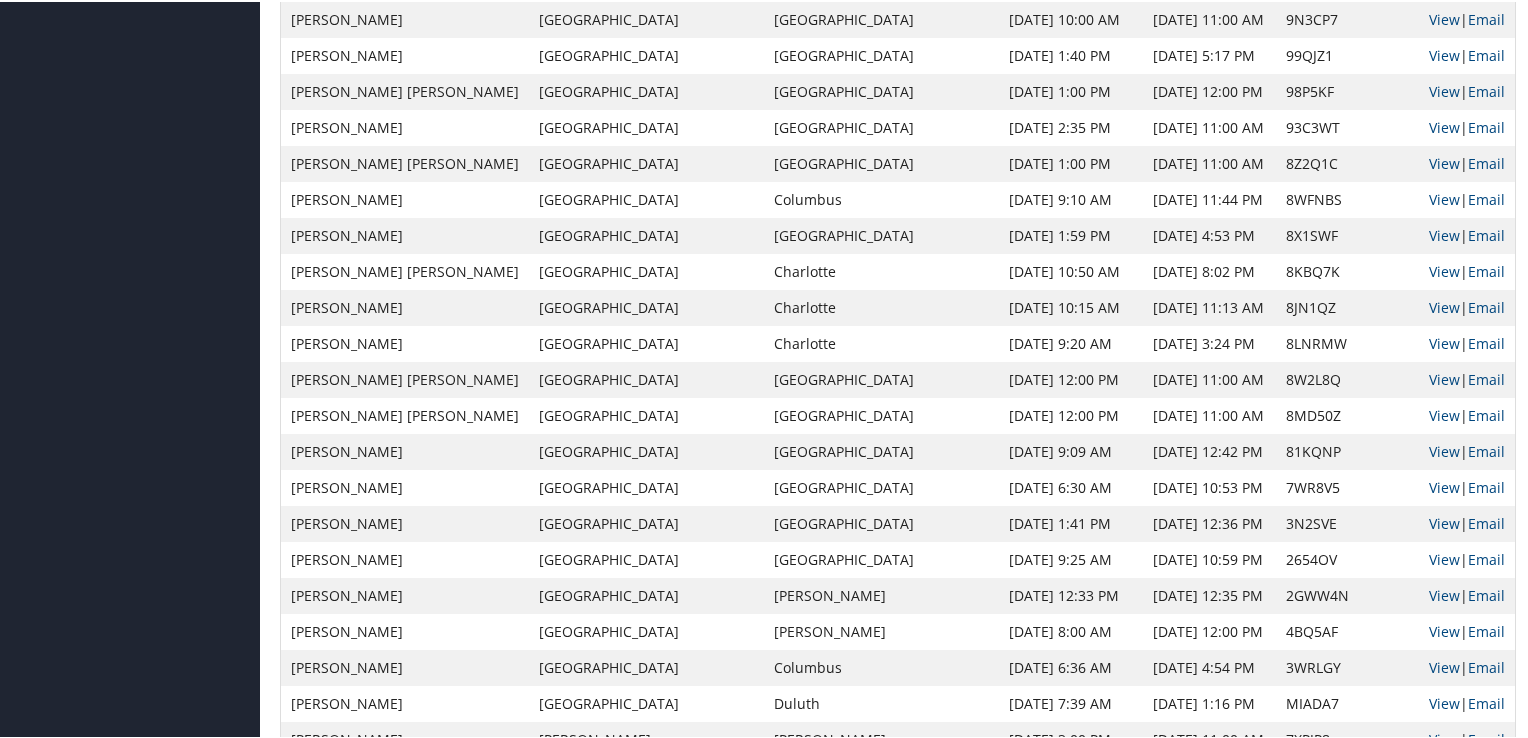 click on "Sep 6, 2024 11:00 AM" at bounding box center [1209, 378] 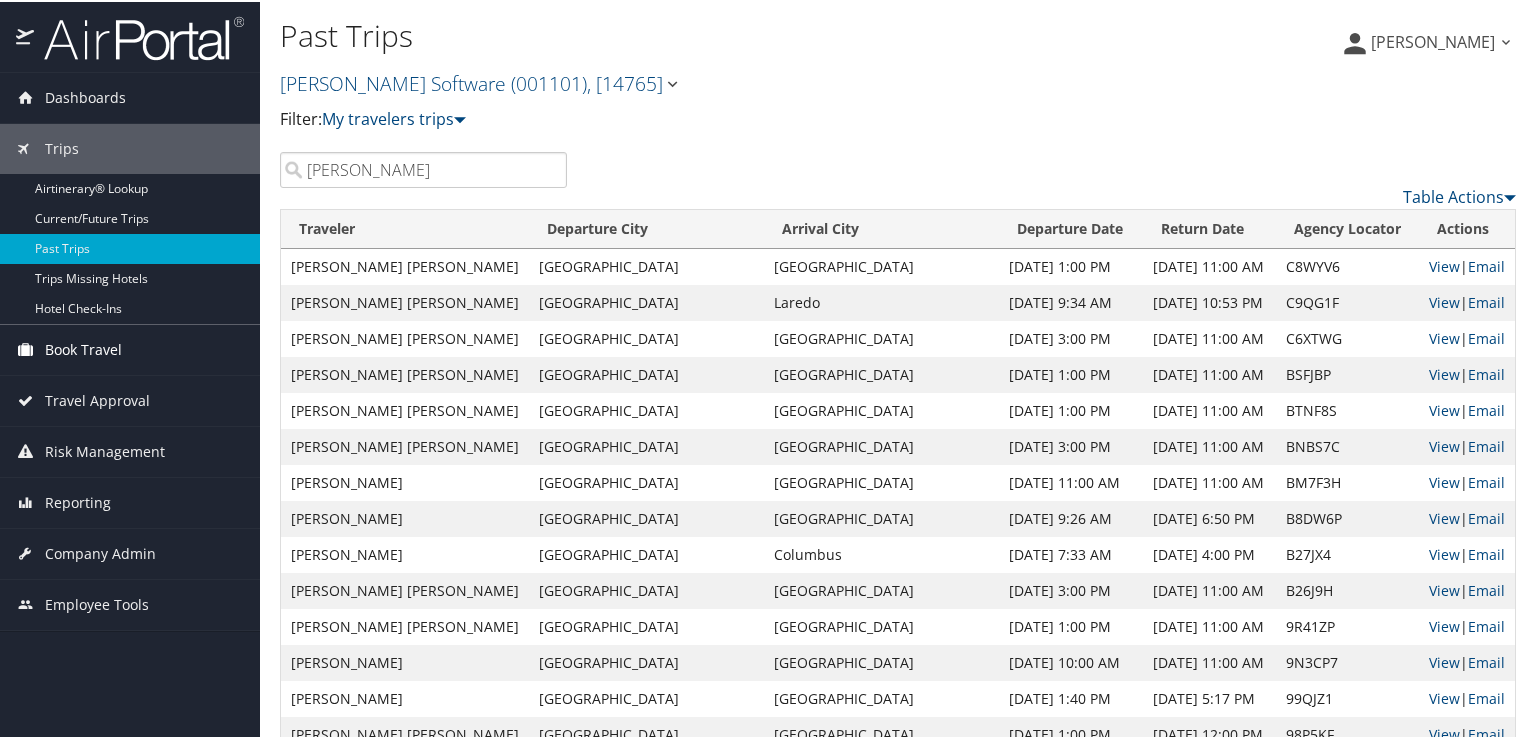 click on "Book Travel" at bounding box center (83, 348) 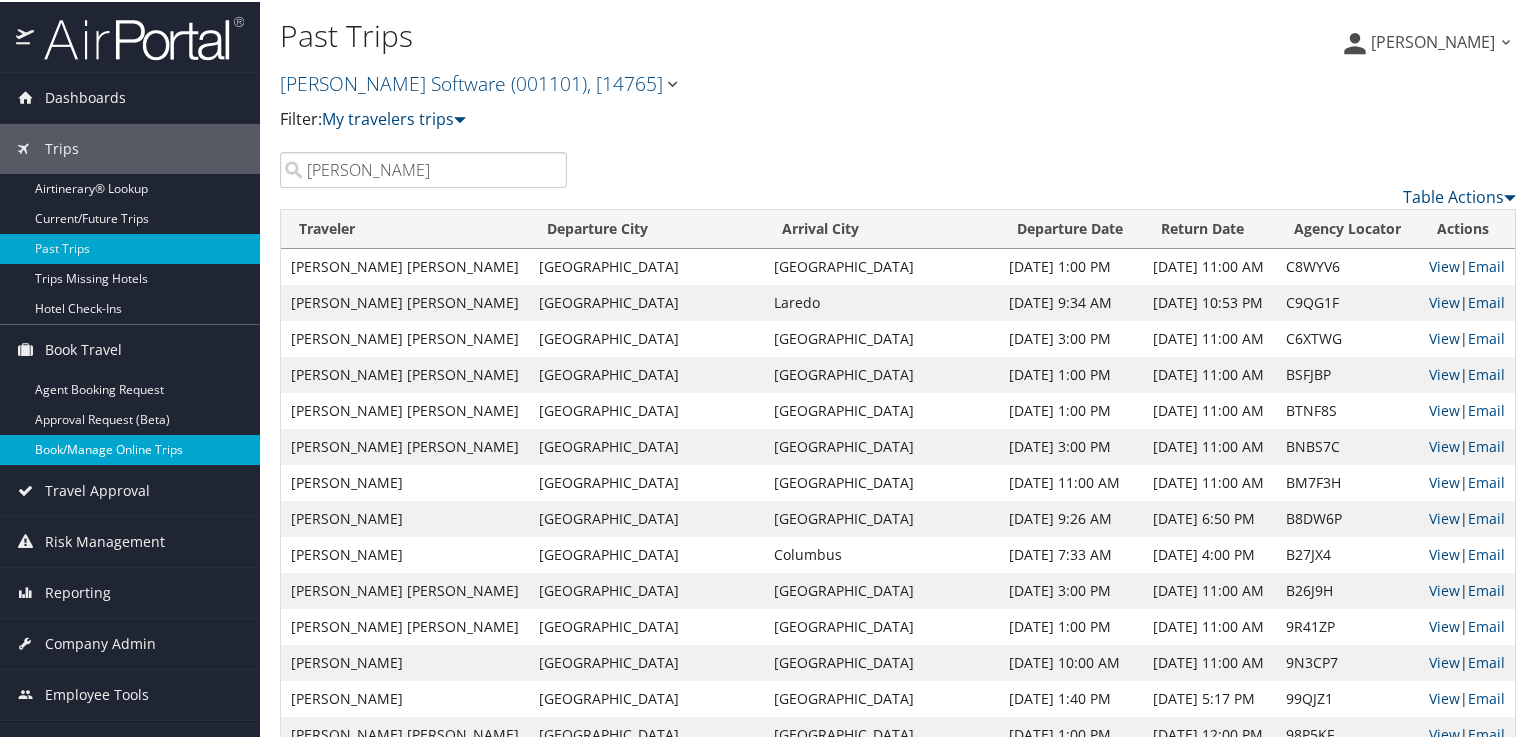 click on "Book/Manage Online Trips" at bounding box center [130, 448] 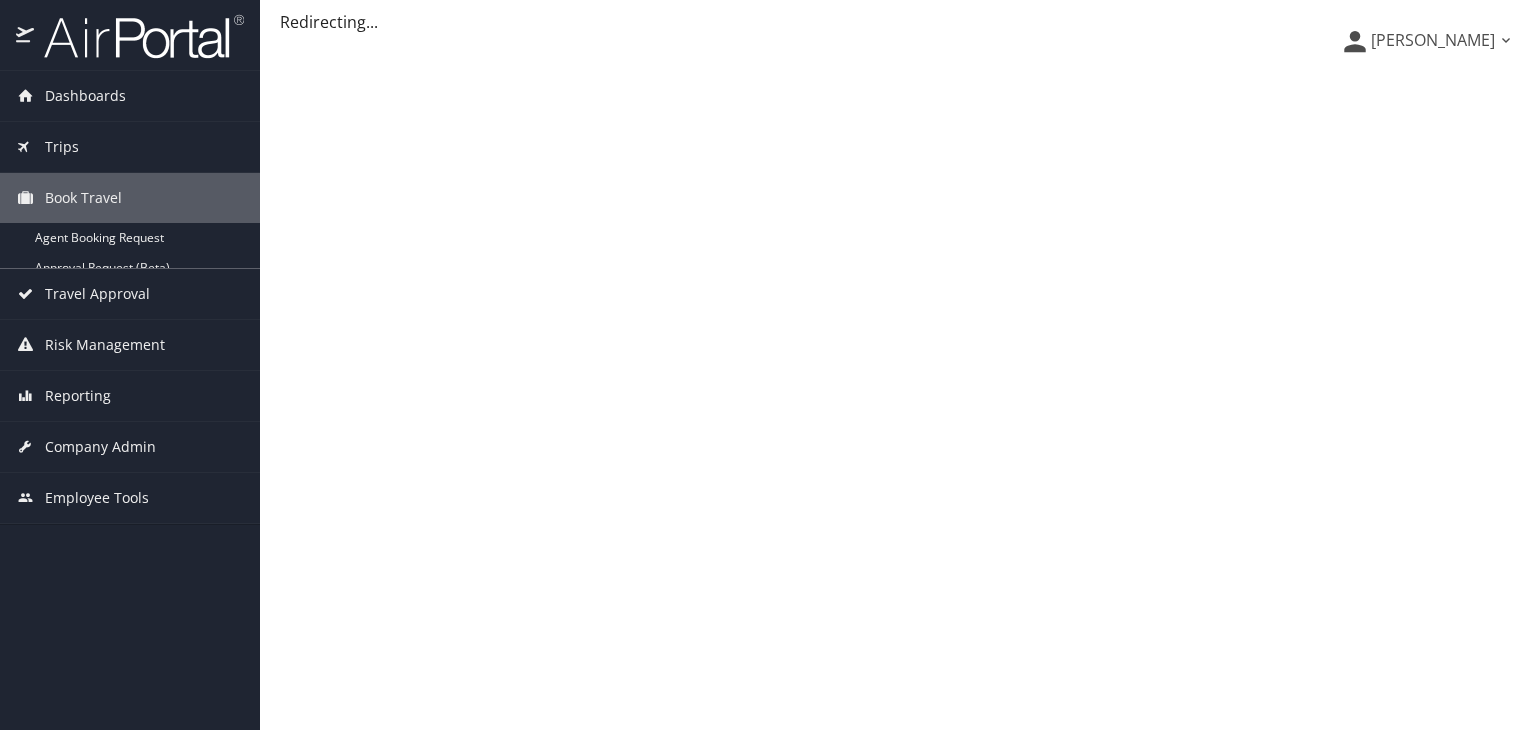 scroll, scrollTop: 0, scrollLeft: 0, axis: both 